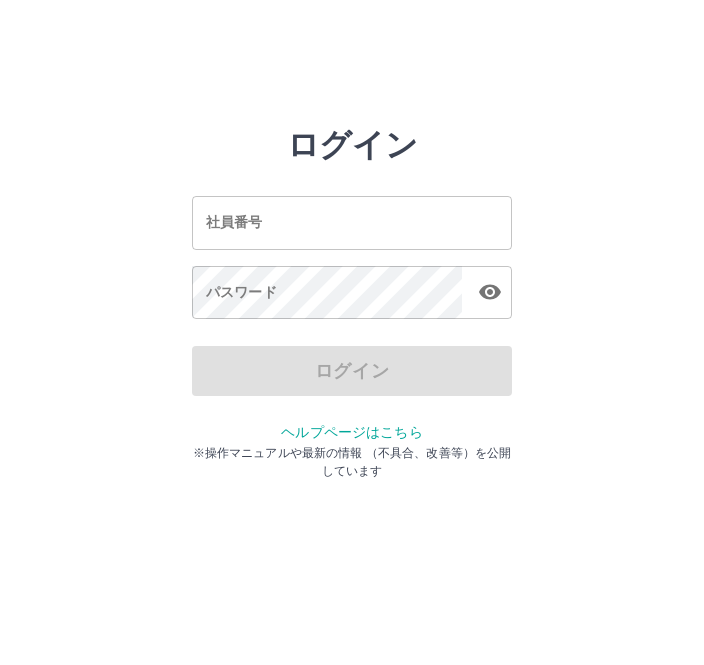 scroll, scrollTop: 0, scrollLeft: 0, axis: both 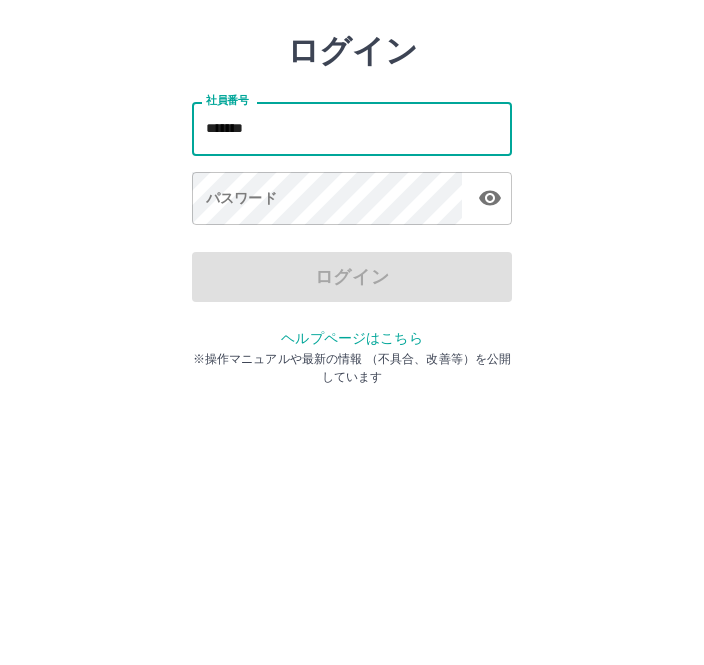 type on "*******" 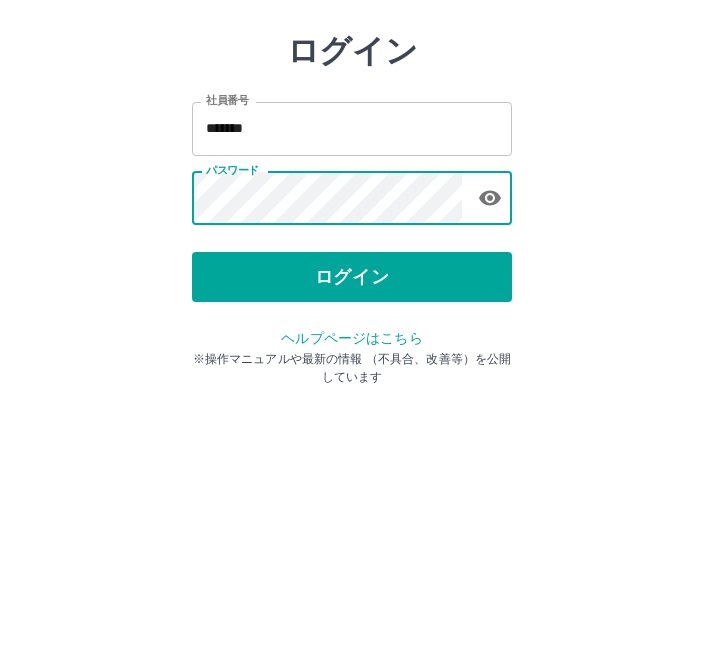 click on "ログイン" at bounding box center (352, 371) 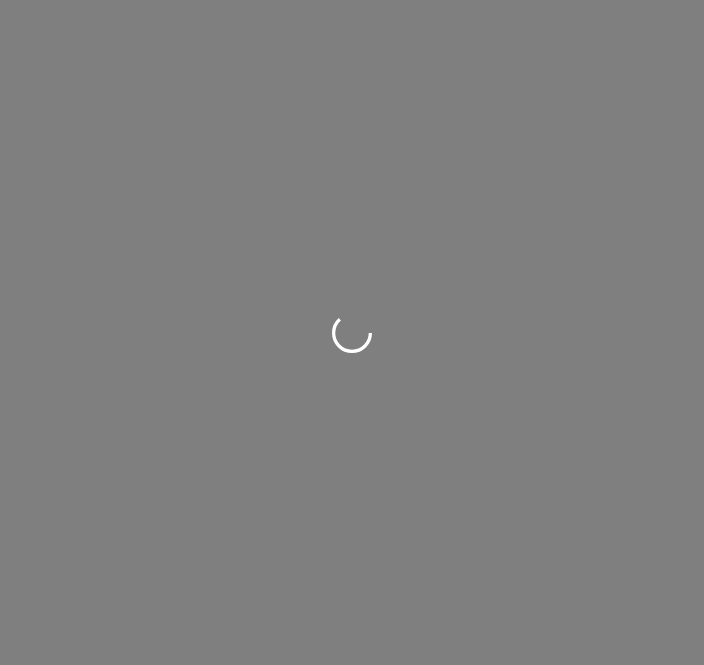scroll, scrollTop: 0, scrollLeft: 0, axis: both 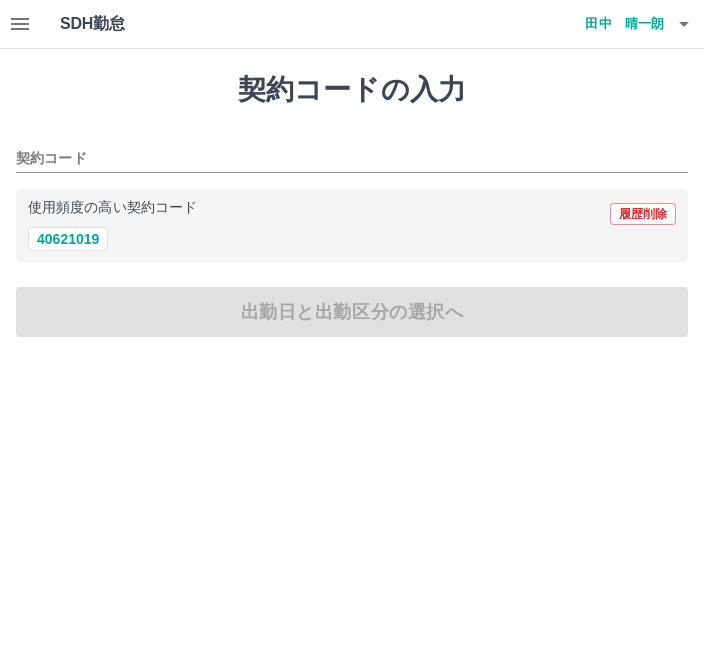 click on "使用頻度の高い契約コード 履歴削除" at bounding box center (352, 214) 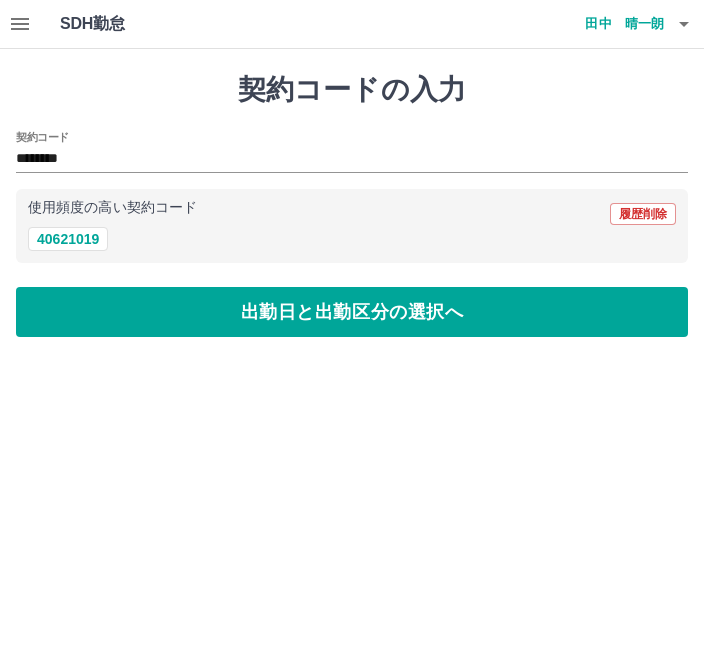 click on "出勤日と出勤区分の選択へ" at bounding box center [352, 312] 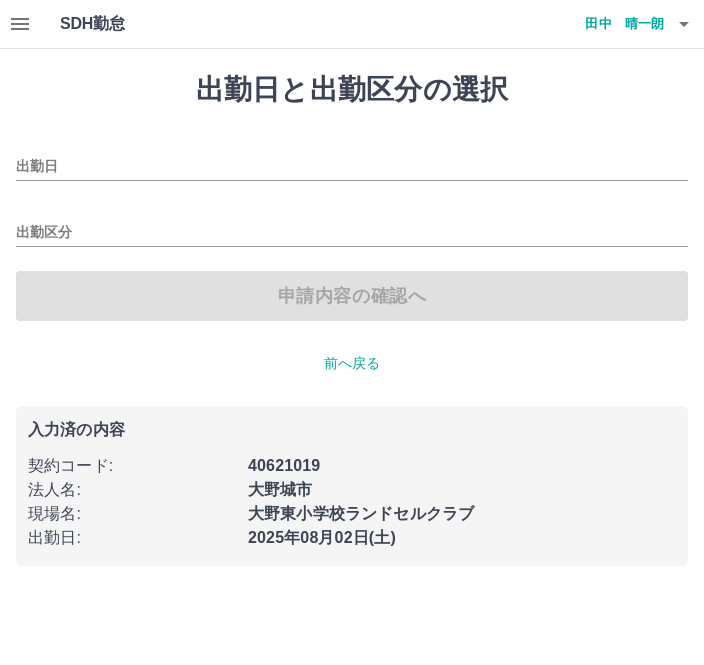 type on "**********" 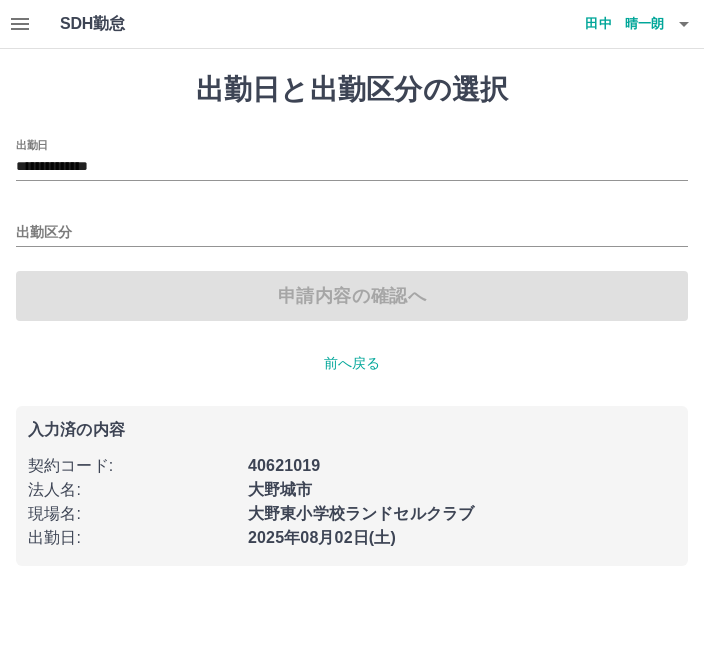 click on "出勤区分" at bounding box center [352, 233] 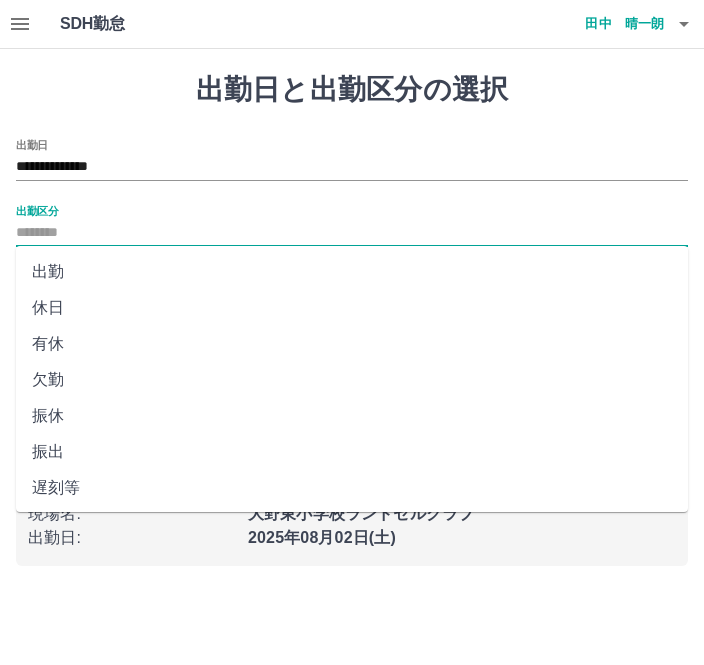 click on "出勤" at bounding box center (352, 272) 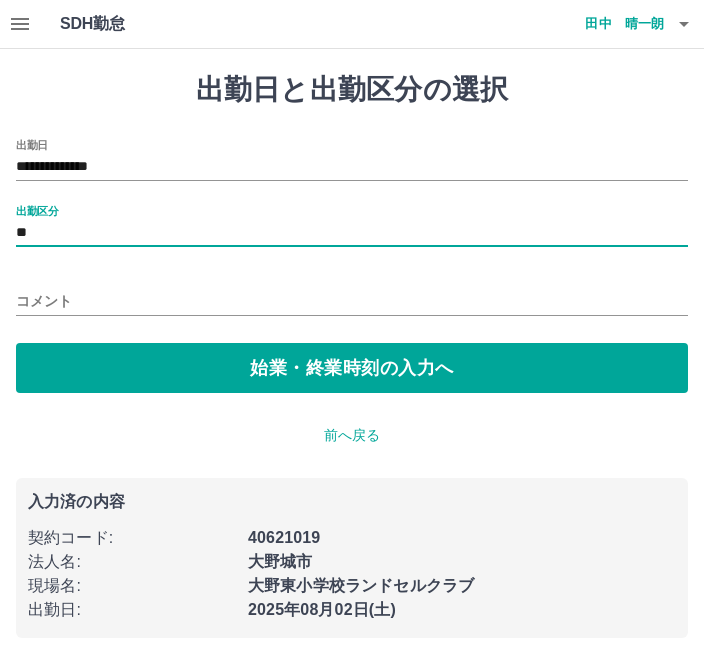 type on "**" 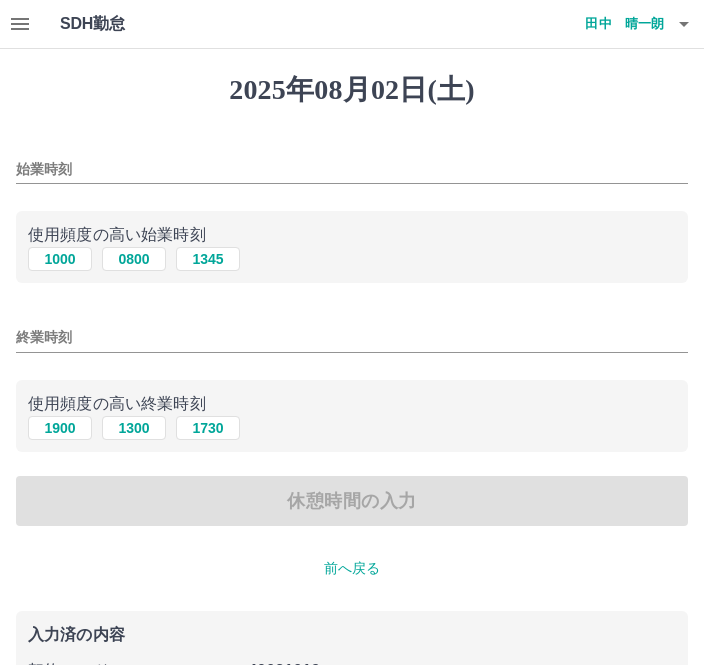 click on "始業時刻 使用頻度の高い始業時刻 1000 0800 1345 終業時刻 使用頻度の高い終業時刻 1900 1300 1730 休憩時間の入力" at bounding box center (352, 333) 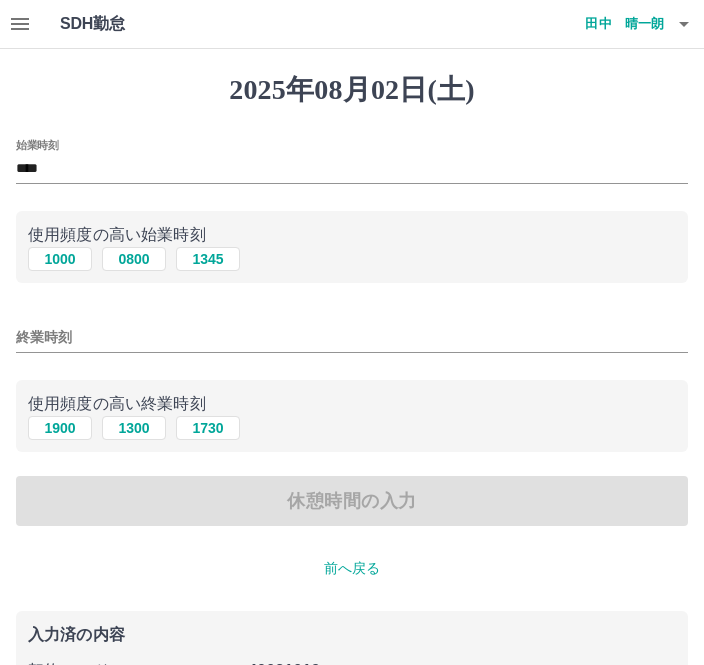 click on "終業時刻" at bounding box center [352, 337] 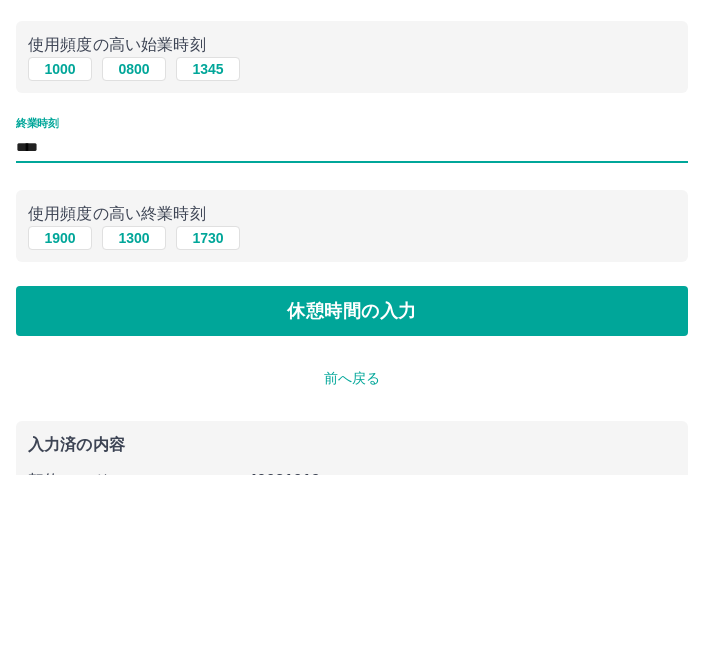 type on "****" 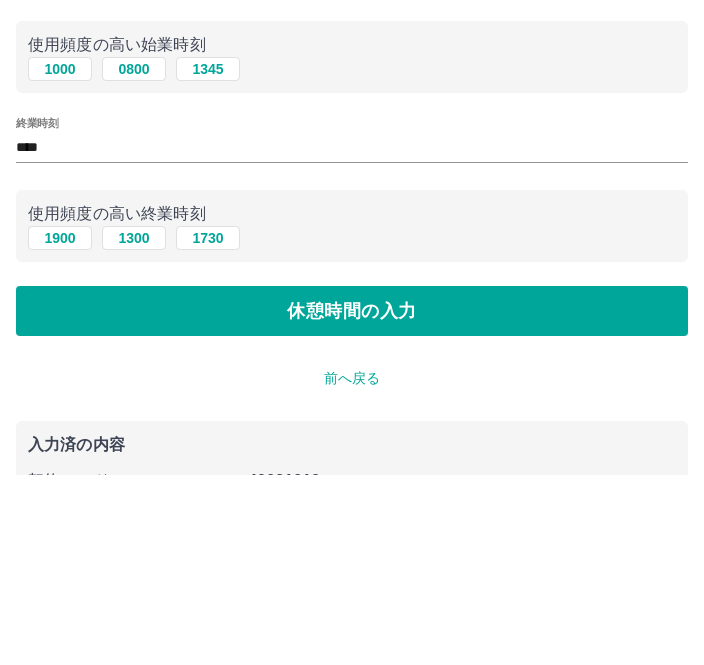 scroll, scrollTop: 156, scrollLeft: 0, axis: vertical 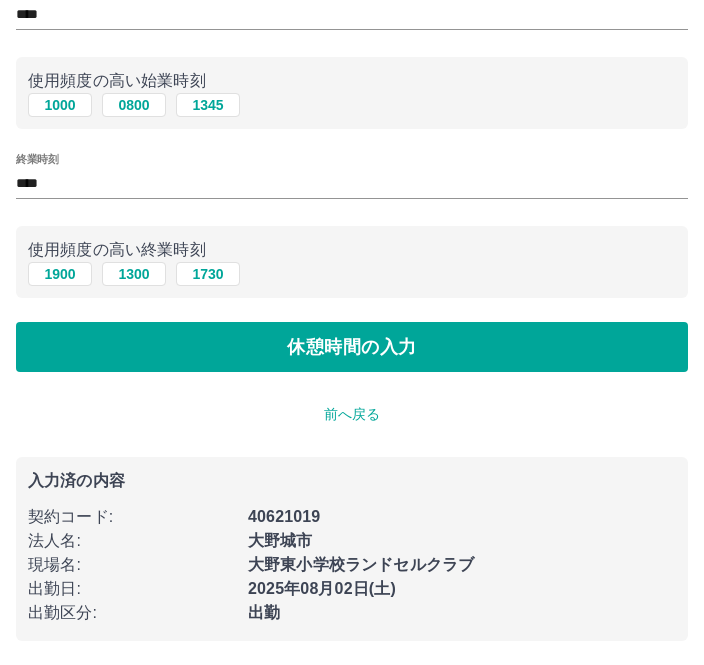 click on "休憩時間の入力" at bounding box center (352, 347) 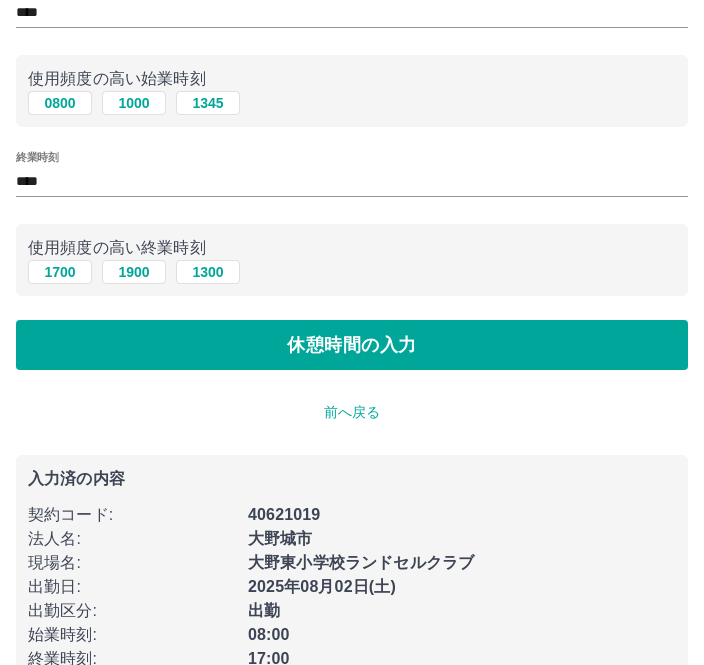 scroll, scrollTop: 0, scrollLeft: 0, axis: both 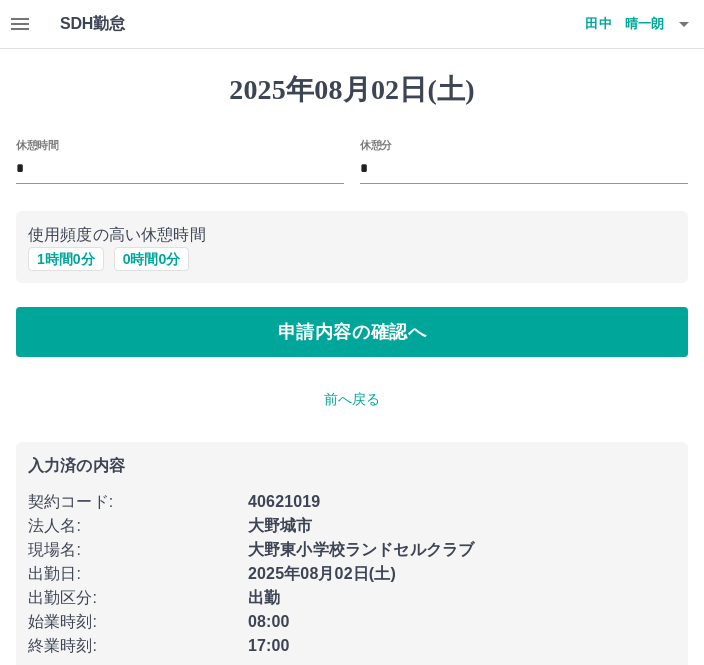 click on "1 時間 0 分" at bounding box center [66, 259] 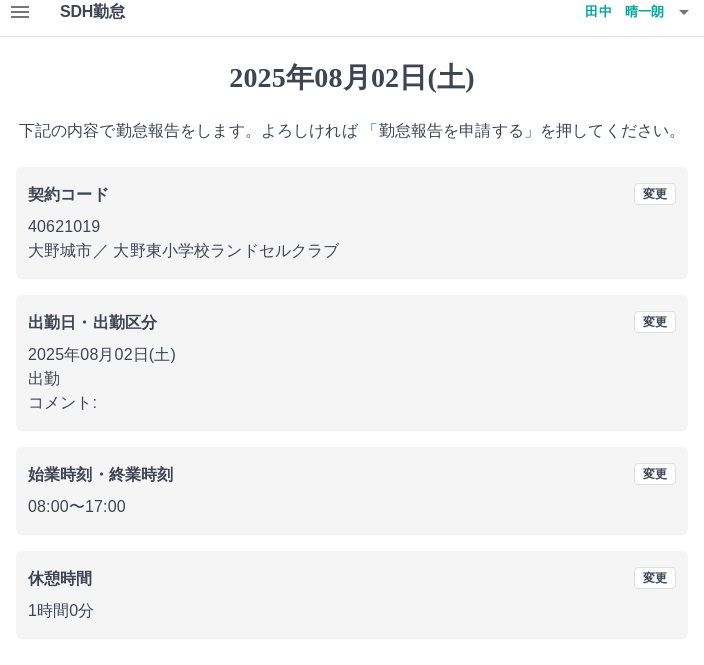 scroll, scrollTop: 19, scrollLeft: 0, axis: vertical 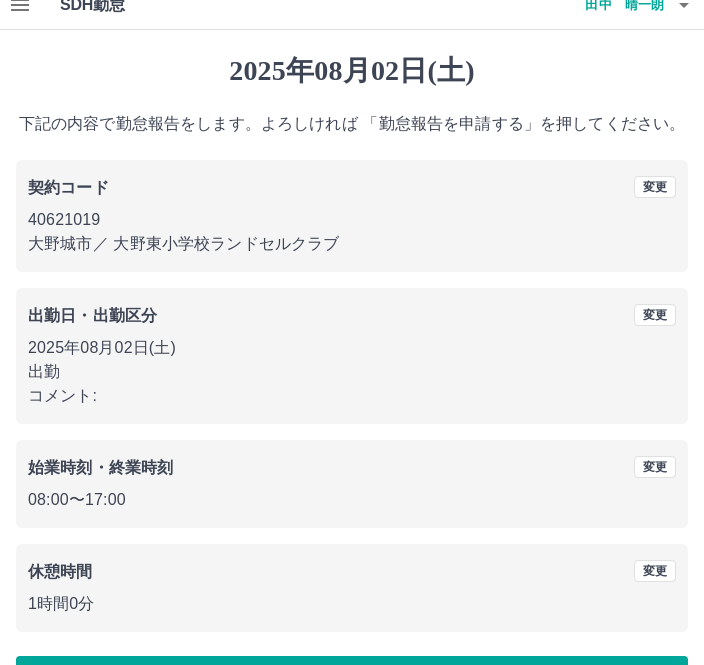 click on "勤怠報告を申請する" at bounding box center (352, 681) 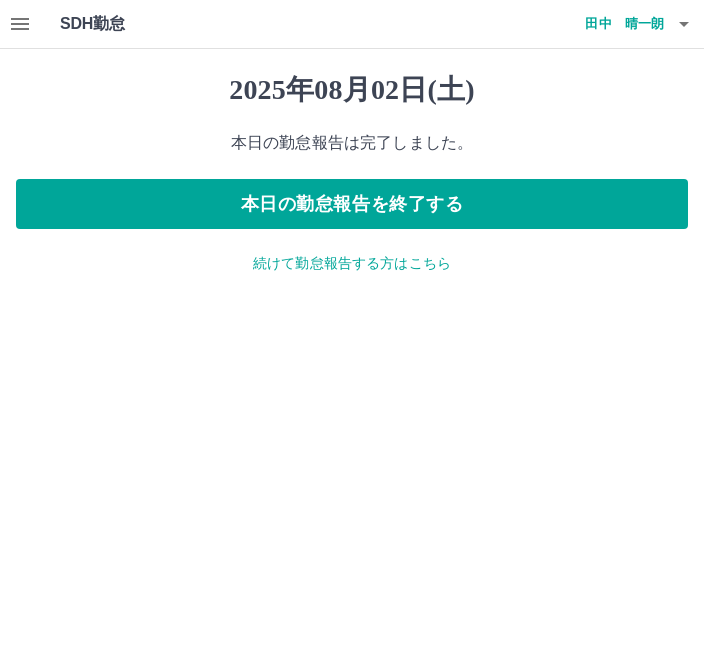 scroll, scrollTop: 0, scrollLeft: 0, axis: both 